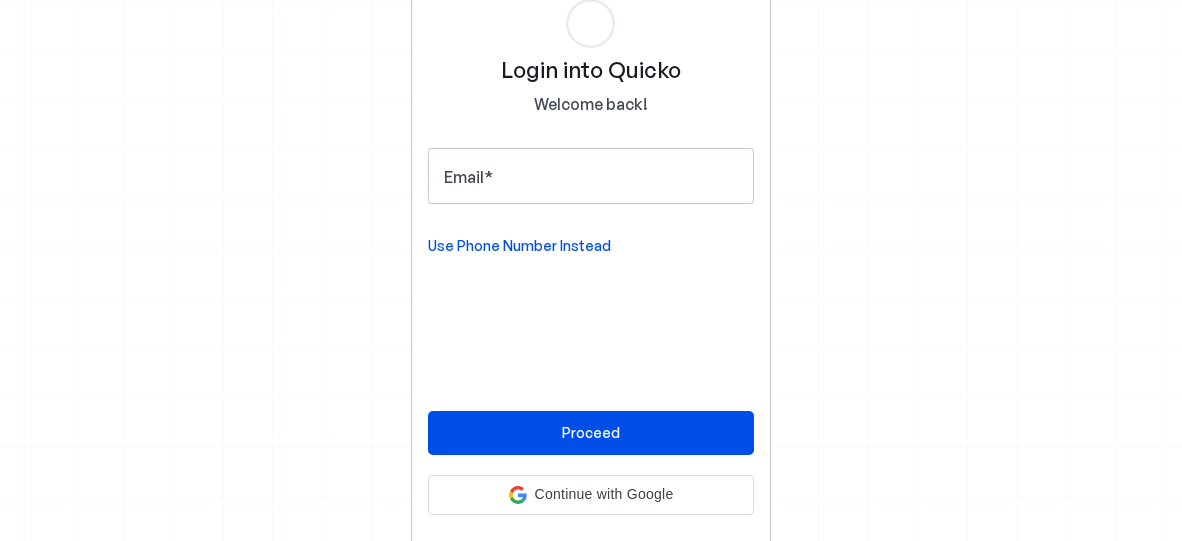 scroll, scrollTop: 0, scrollLeft: 0, axis: both 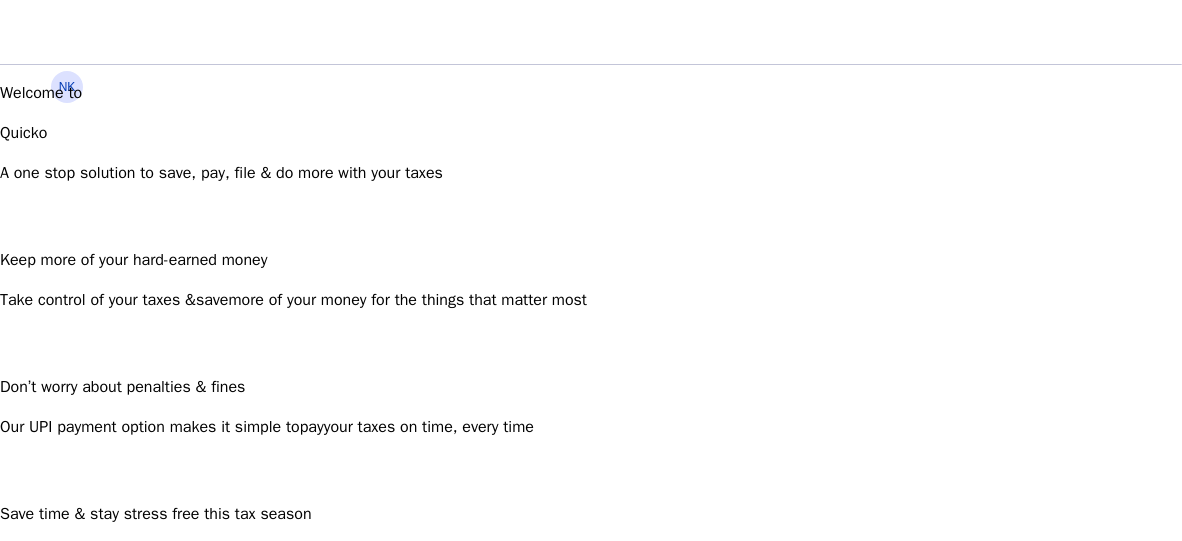click on "NK" at bounding box center (67, 87) 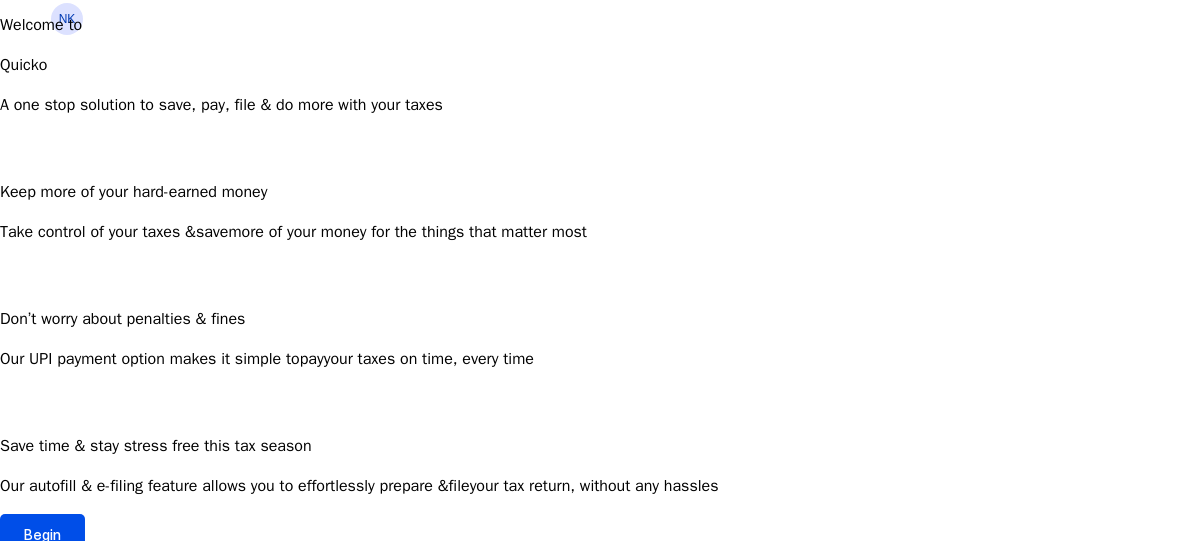 scroll, scrollTop: 72, scrollLeft: 0, axis: vertical 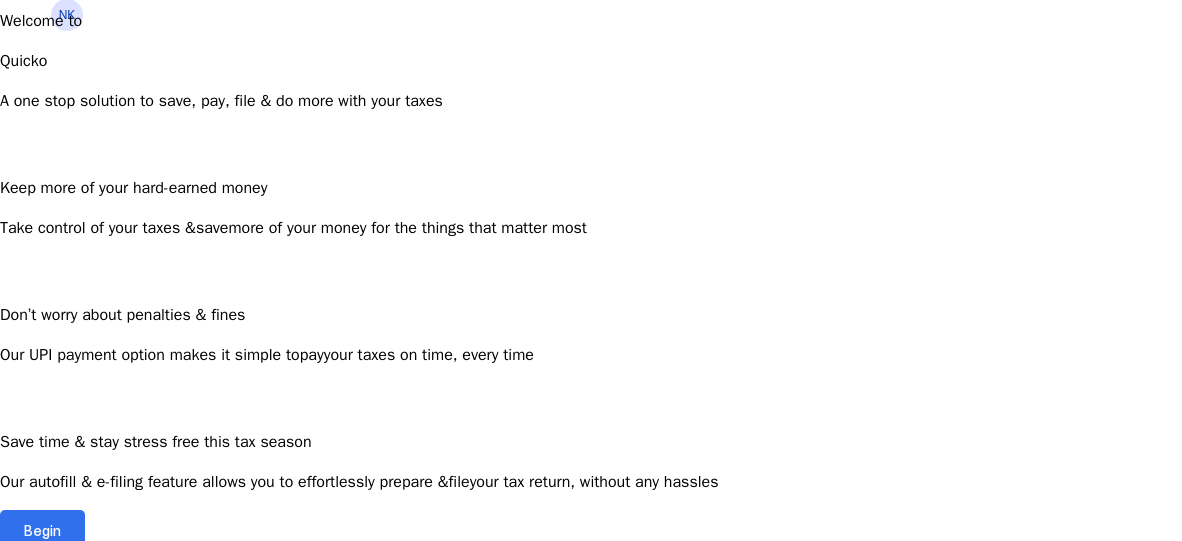 click at bounding box center [42, 530] 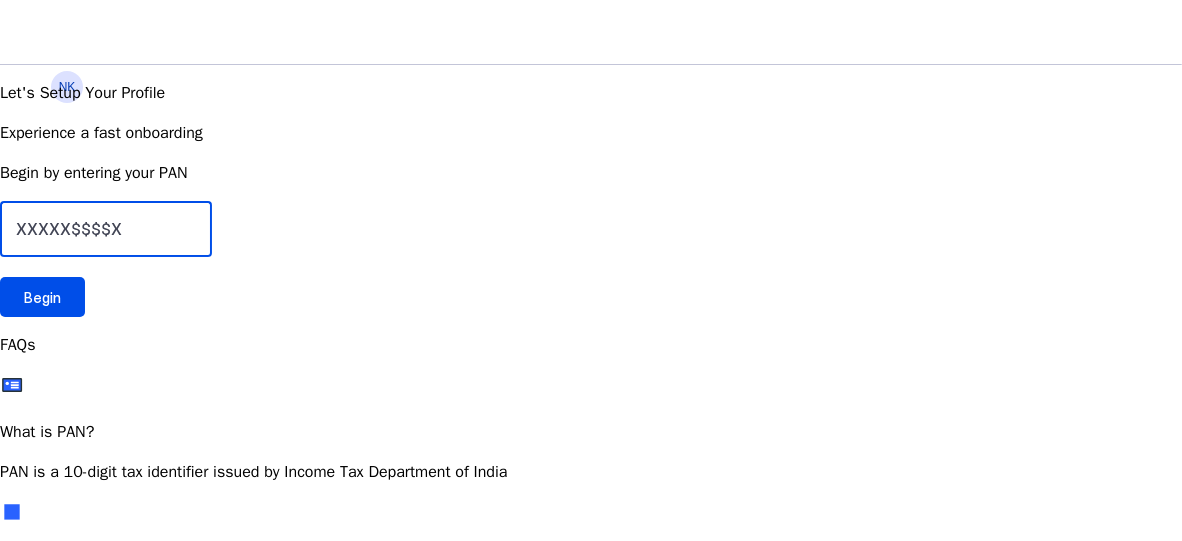 click at bounding box center (106, 229) 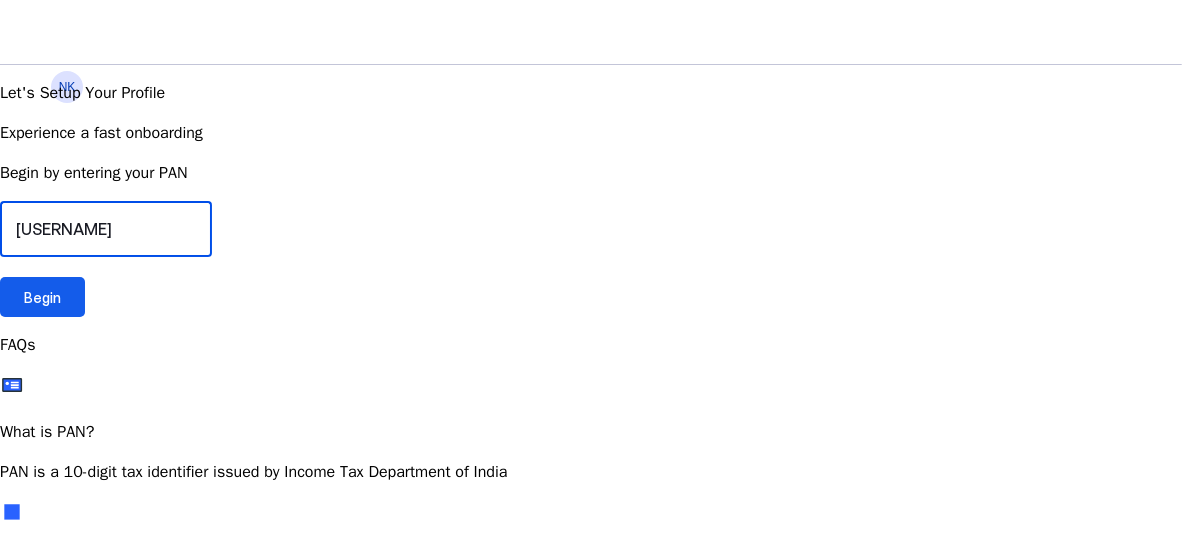 type on "[USERNAME]" 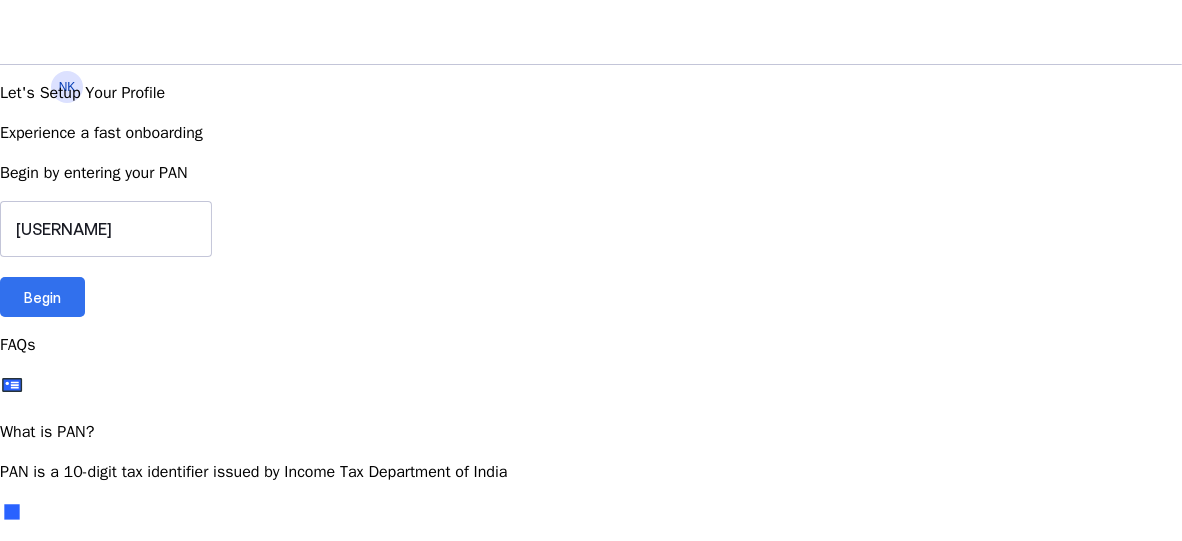 click on "Begin" at bounding box center (42, 297) 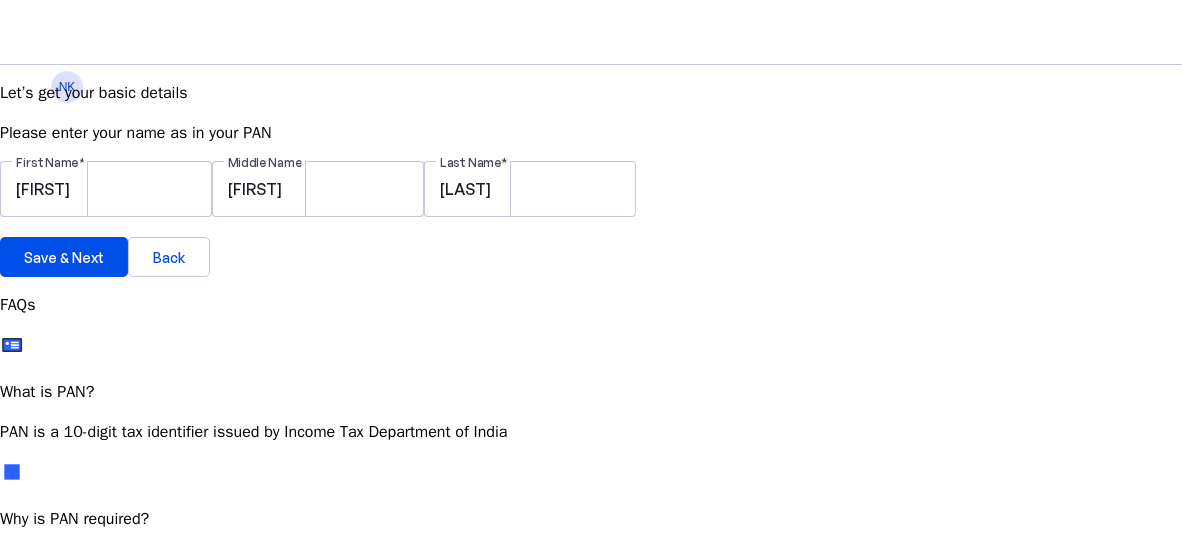 click on "Let’s get your basic details Please enter your name as in your PAN First Name [NAME] Middle Name [NAME] Last Name [NAME] Save & Next Back" at bounding box center [591, 179] 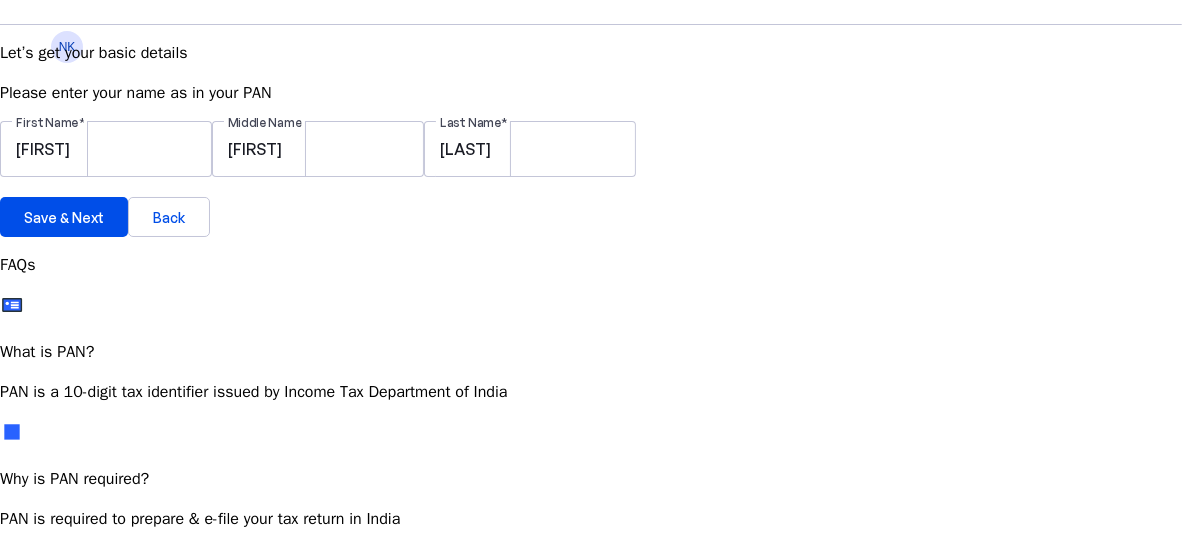 scroll, scrollTop: 55, scrollLeft: 0, axis: vertical 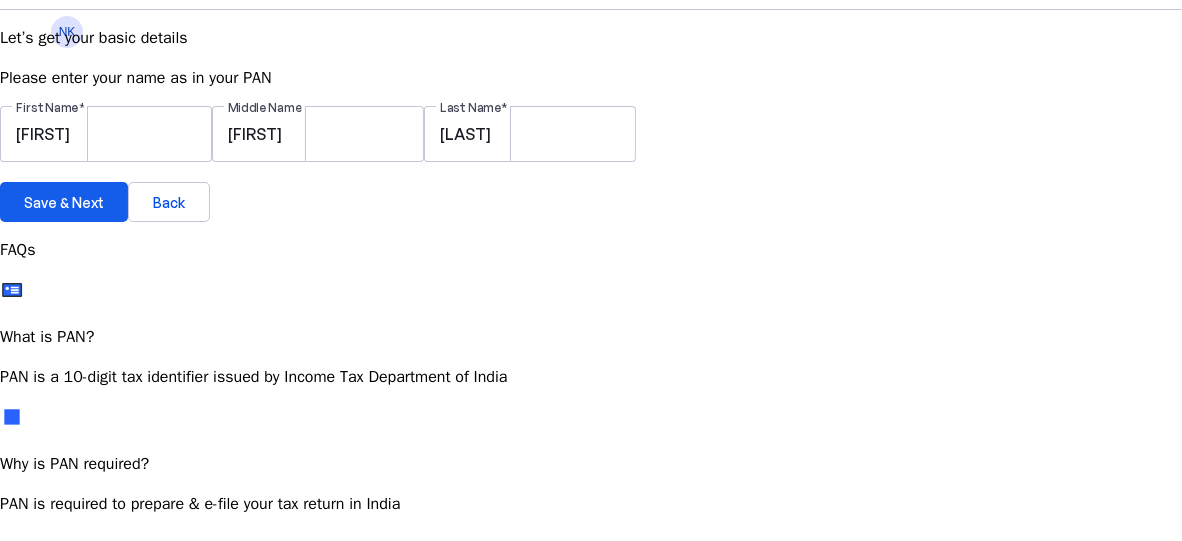 click on "Save & Next" at bounding box center [64, 202] 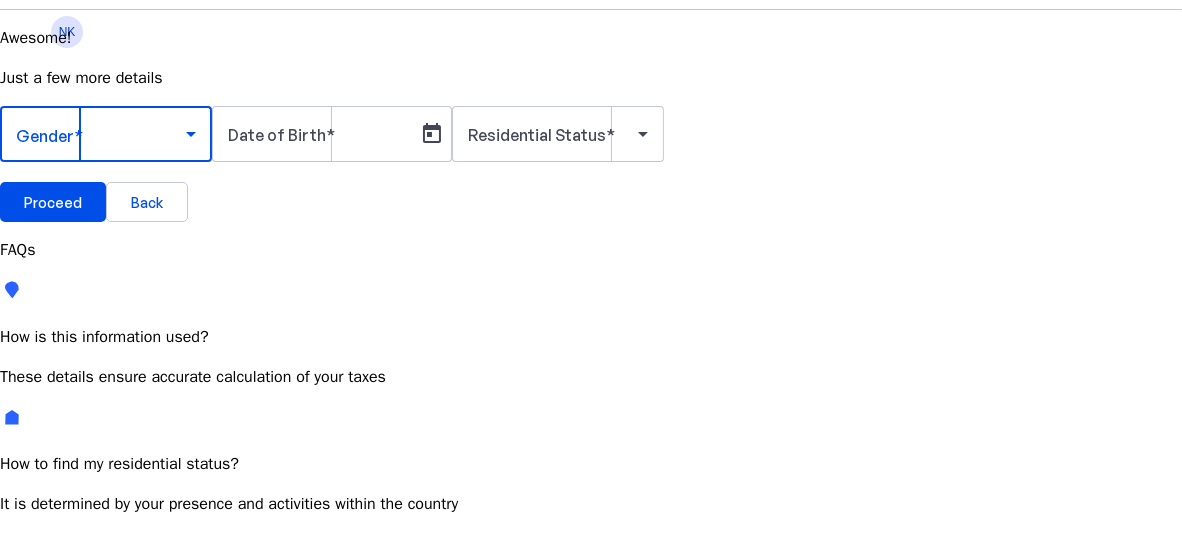 click at bounding box center (191, 134) 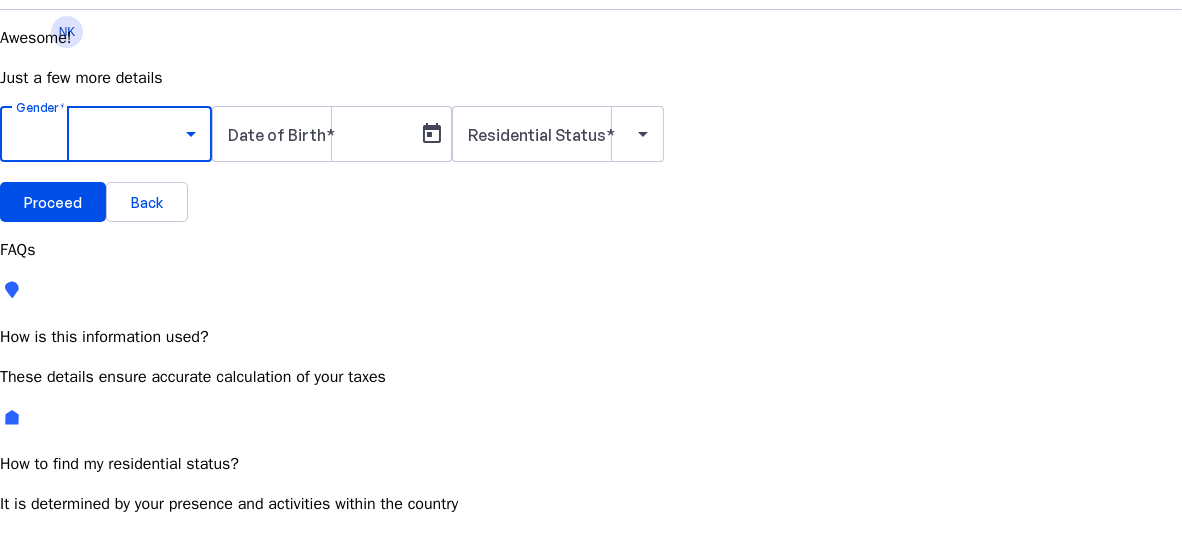 click on "Female" at bounding box center (154, 740) 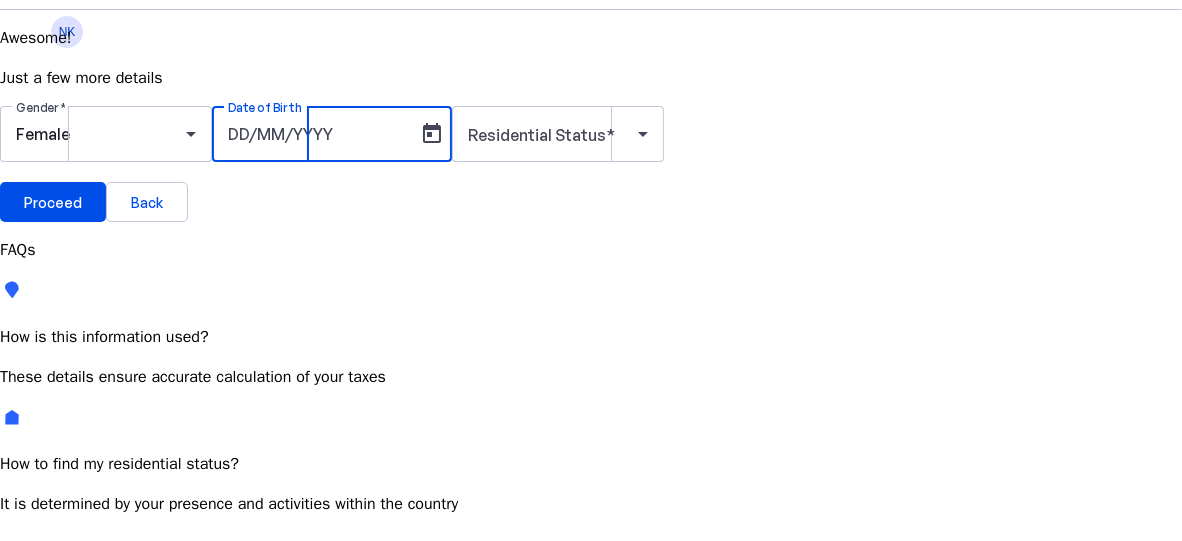 click on "Date of Birth" at bounding box center [318, 134] 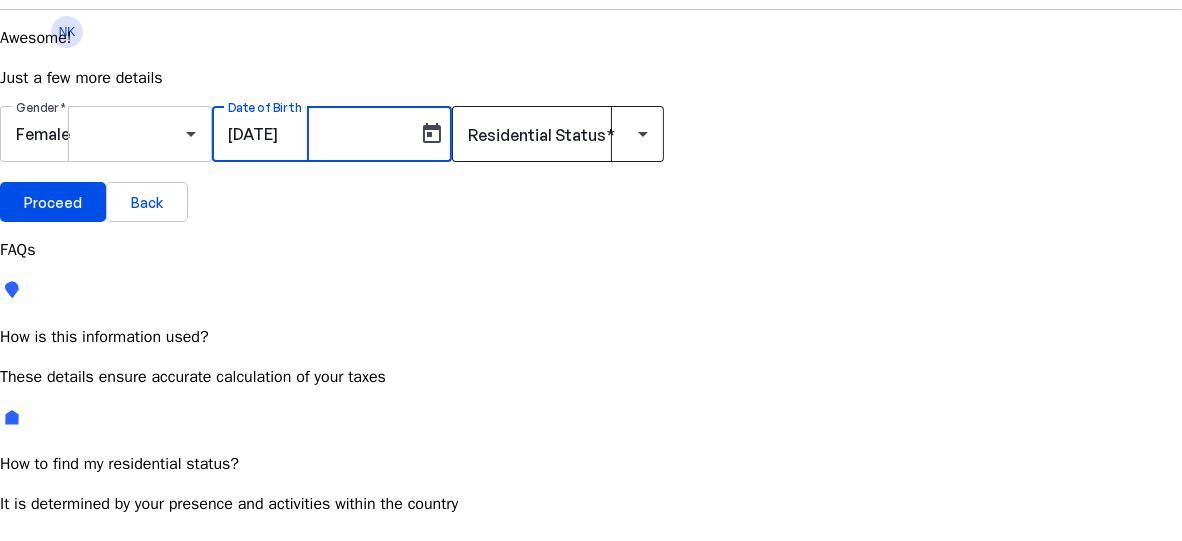 type on "[DATE]" 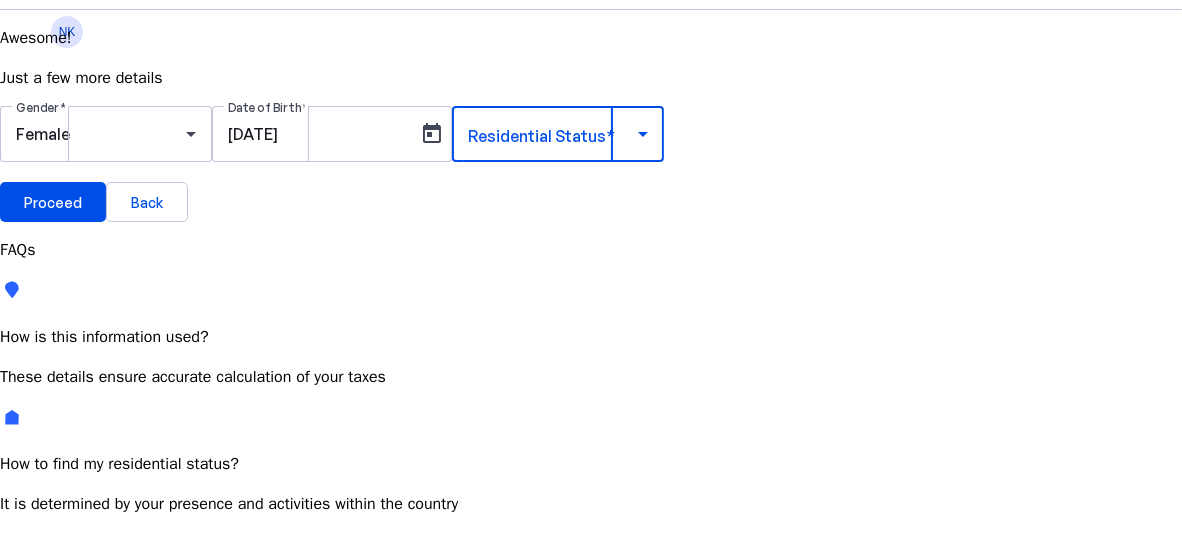 click at bounding box center [553, 134] 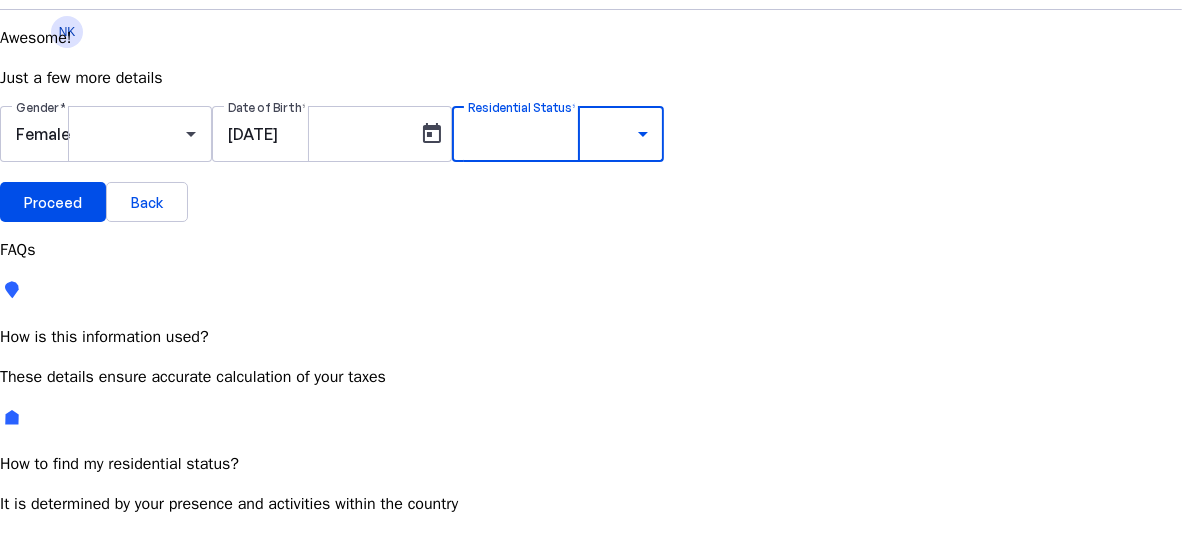 click on "Resident Most Common" at bounding box center [72, 711] 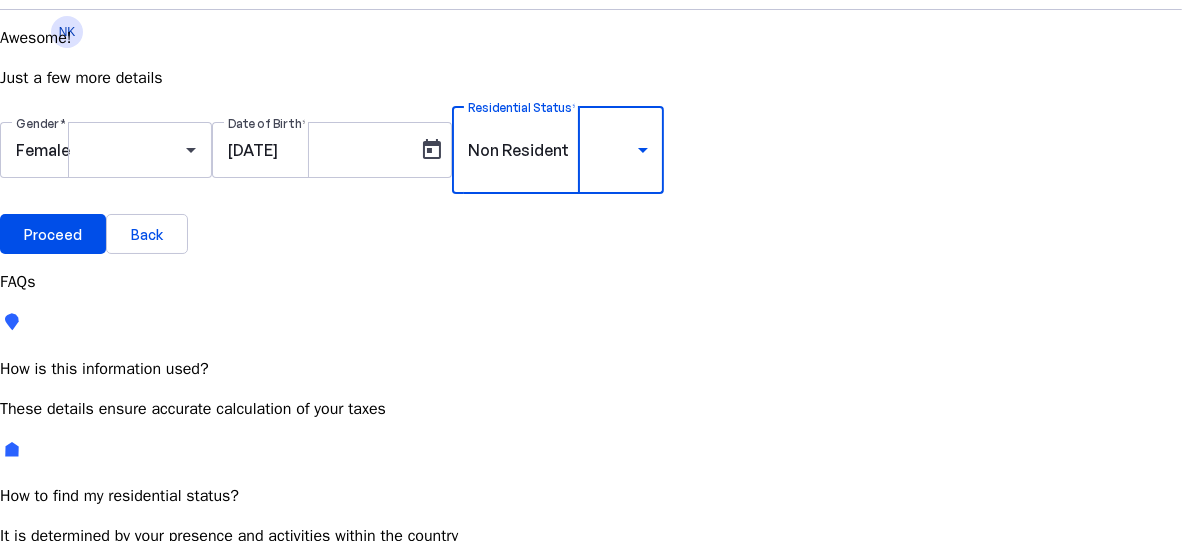 click on "Non Resident" at bounding box center (553, 150) 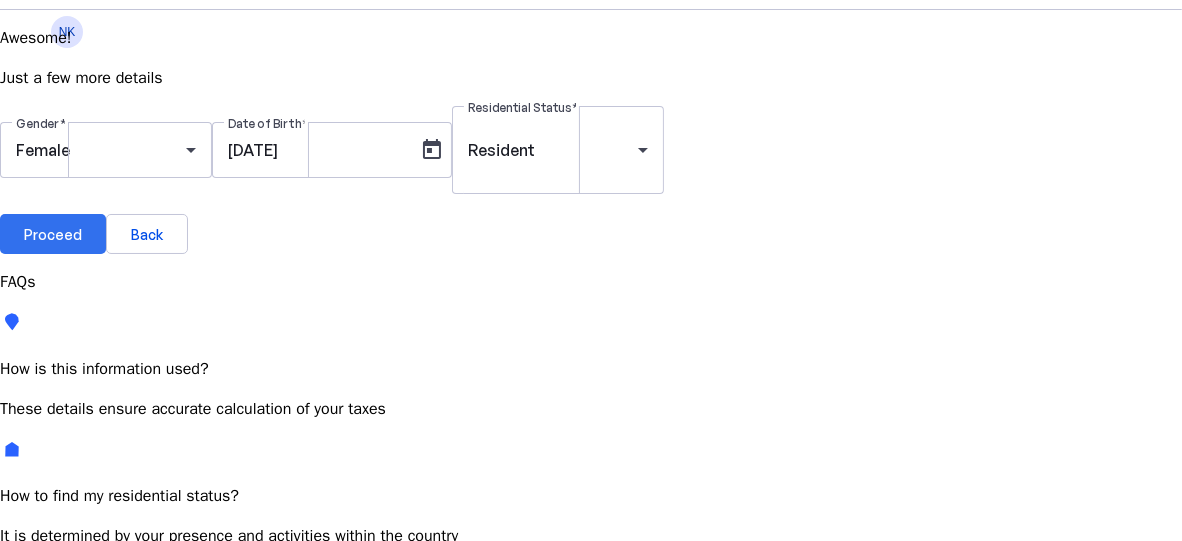 click at bounding box center [53, 234] 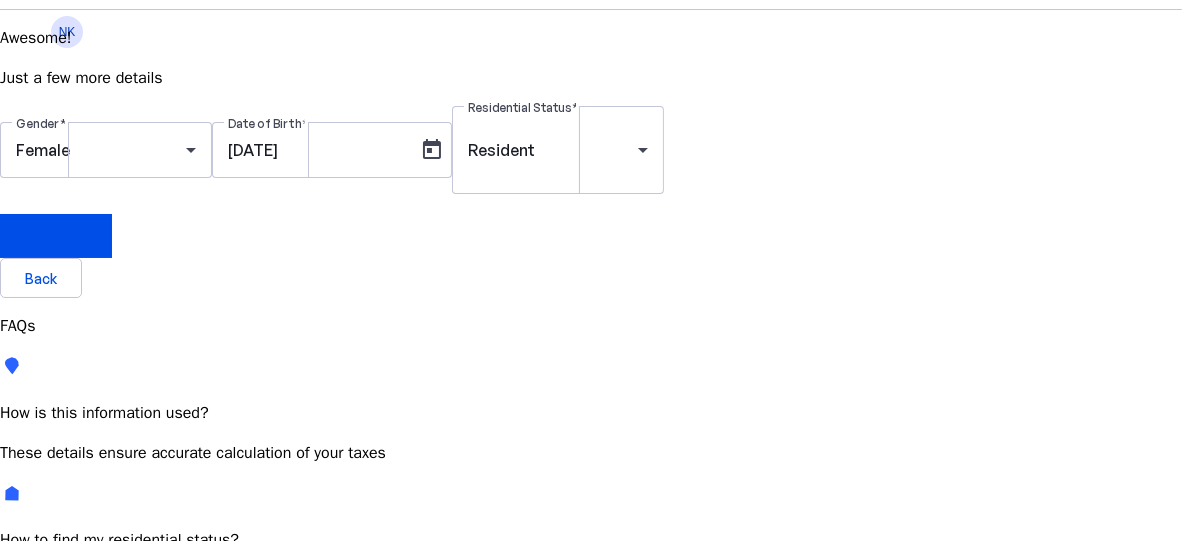 scroll, scrollTop: 0, scrollLeft: 0, axis: both 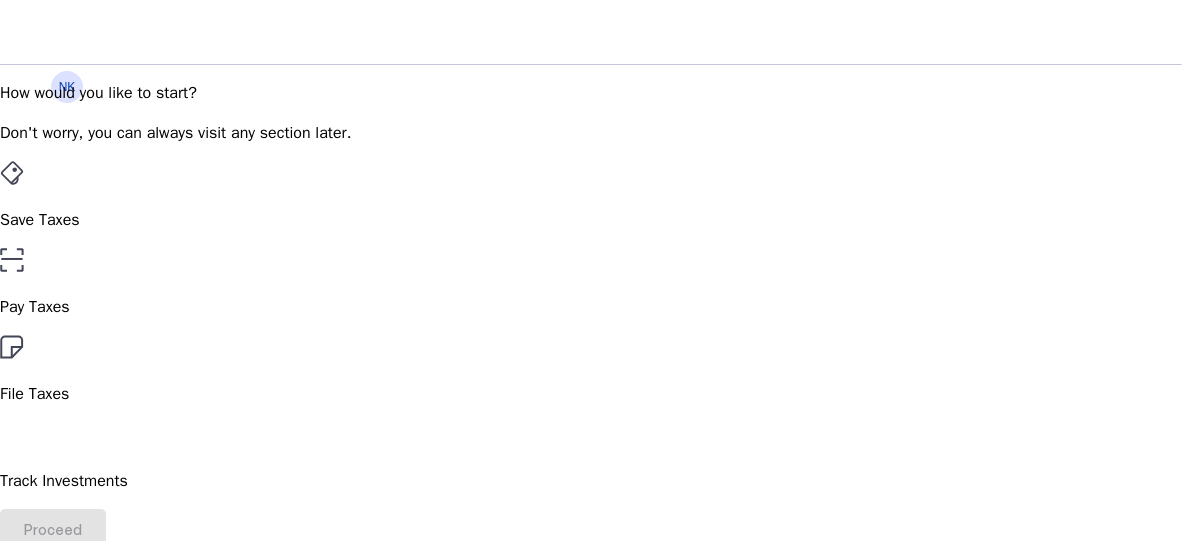 click on "File Taxes" at bounding box center (591, 220) 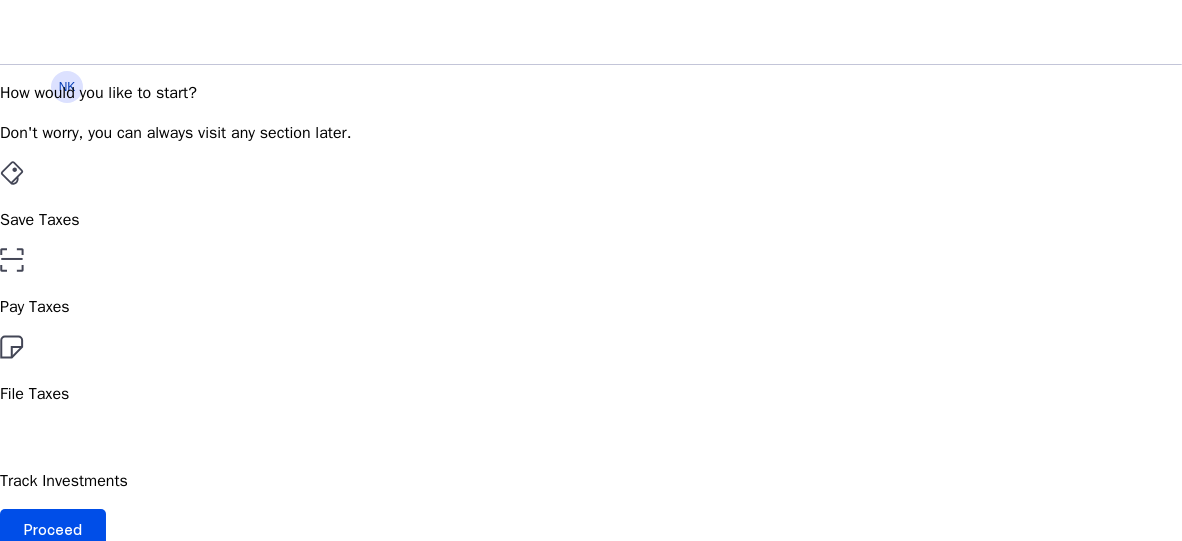 click at bounding box center (12, 561) 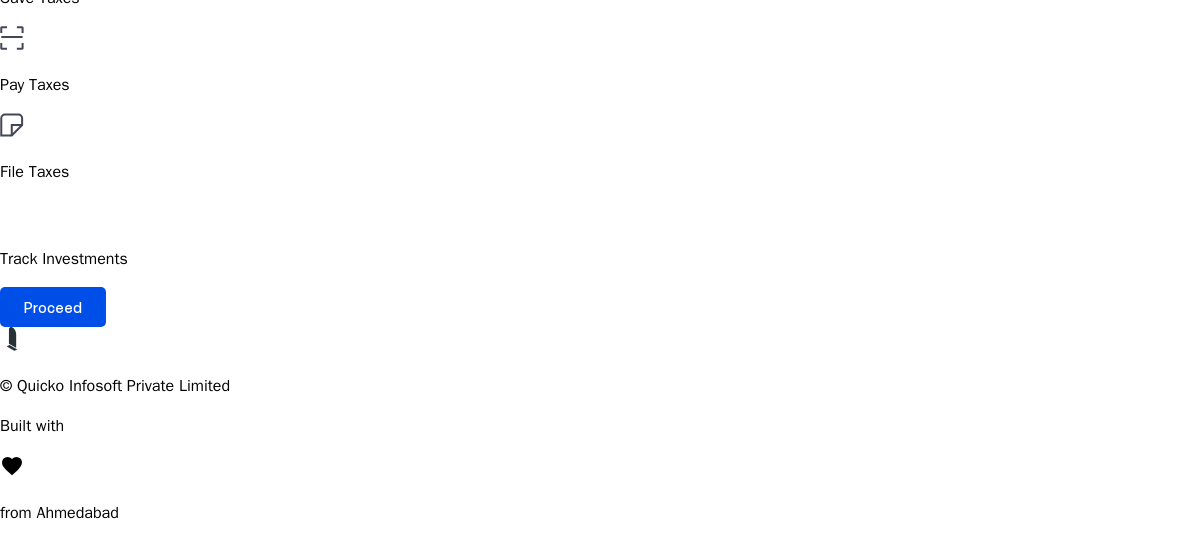 scroll, scrollTop: 322, scrollLeft: 0, axis: vertical 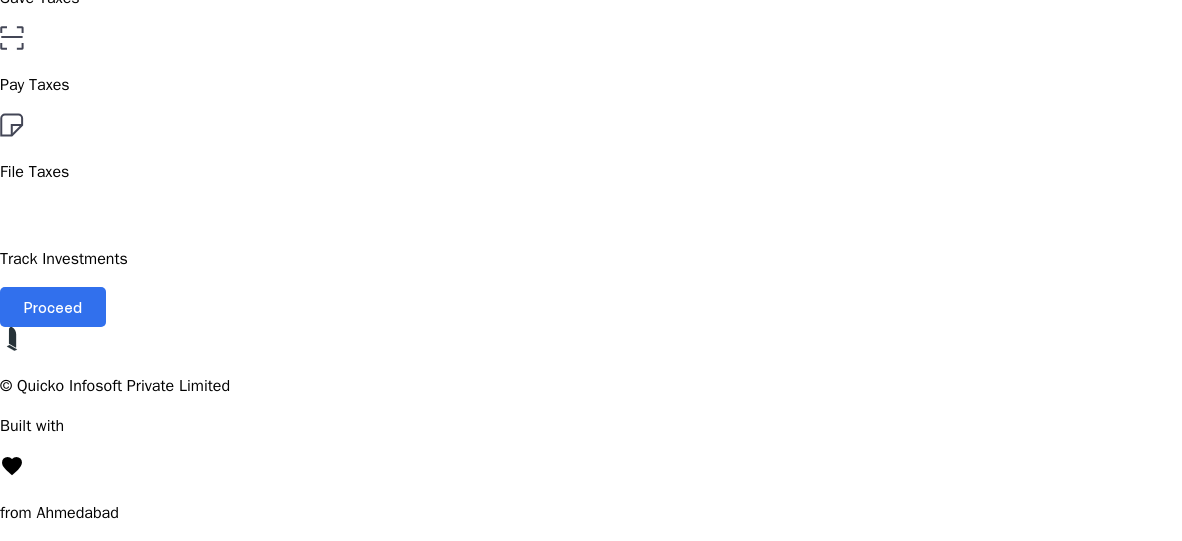 click on "Proceed" at bounding box center [53, 307] 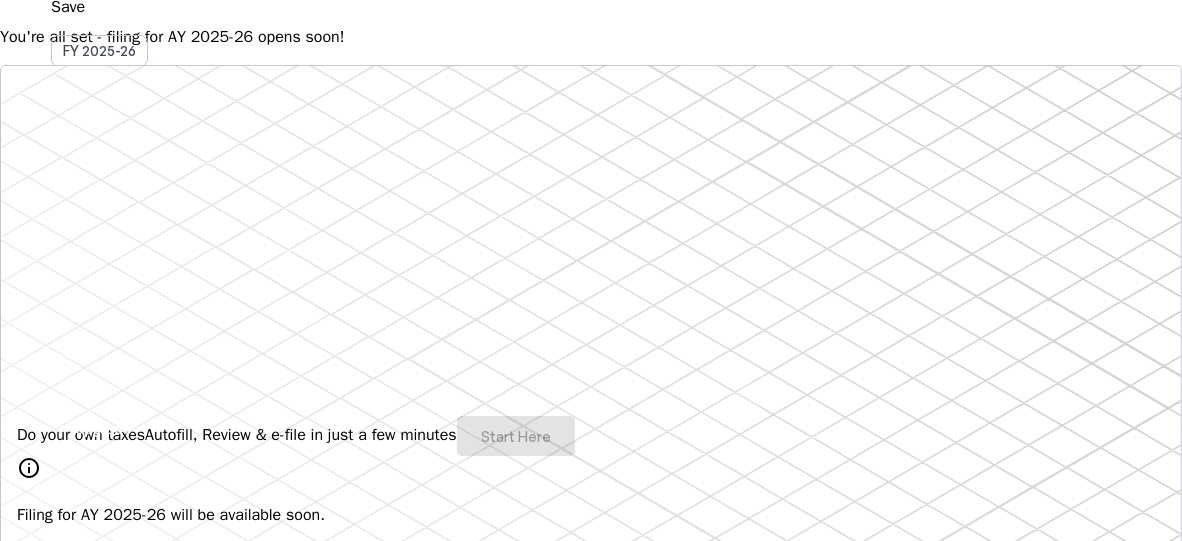 scroll, scrollTop: 0, scrollLeft: 0, axis: both 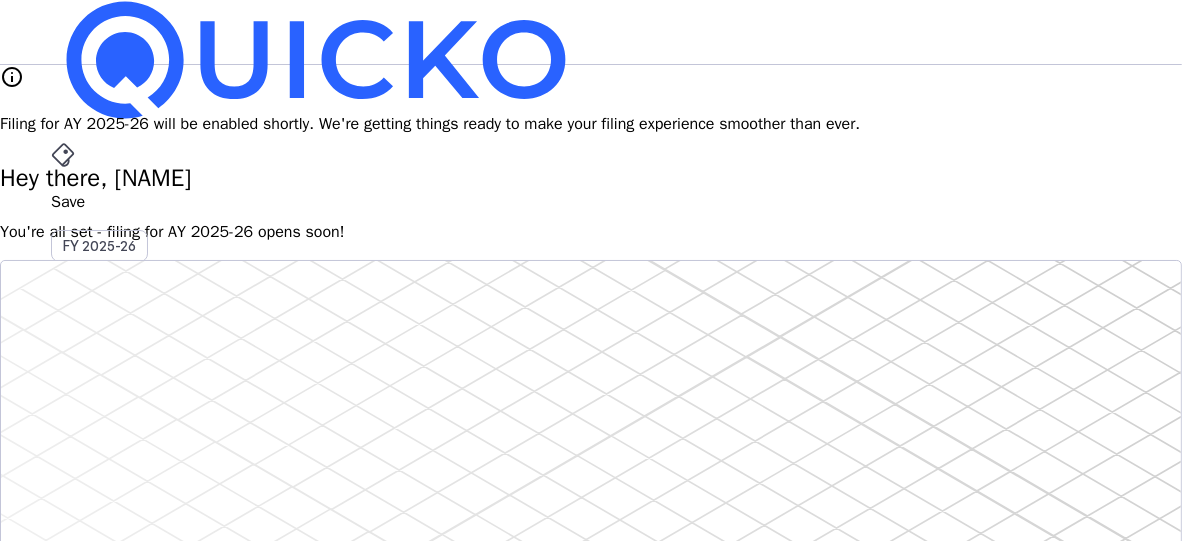 click on "File" at bounding box center (591, 408) 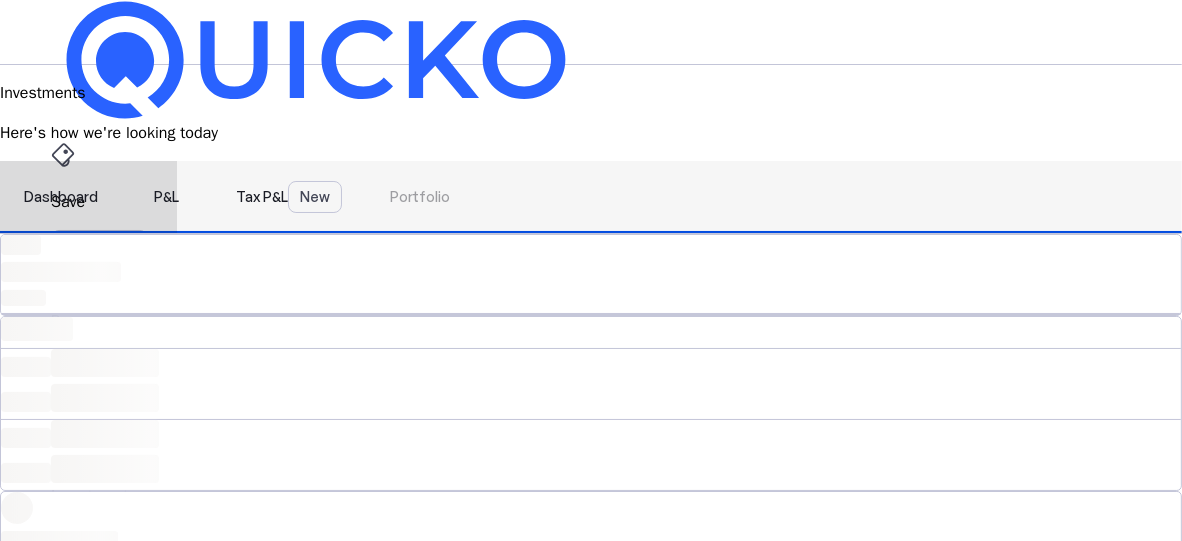 click on "P&L" at bounding box center (167, 197) 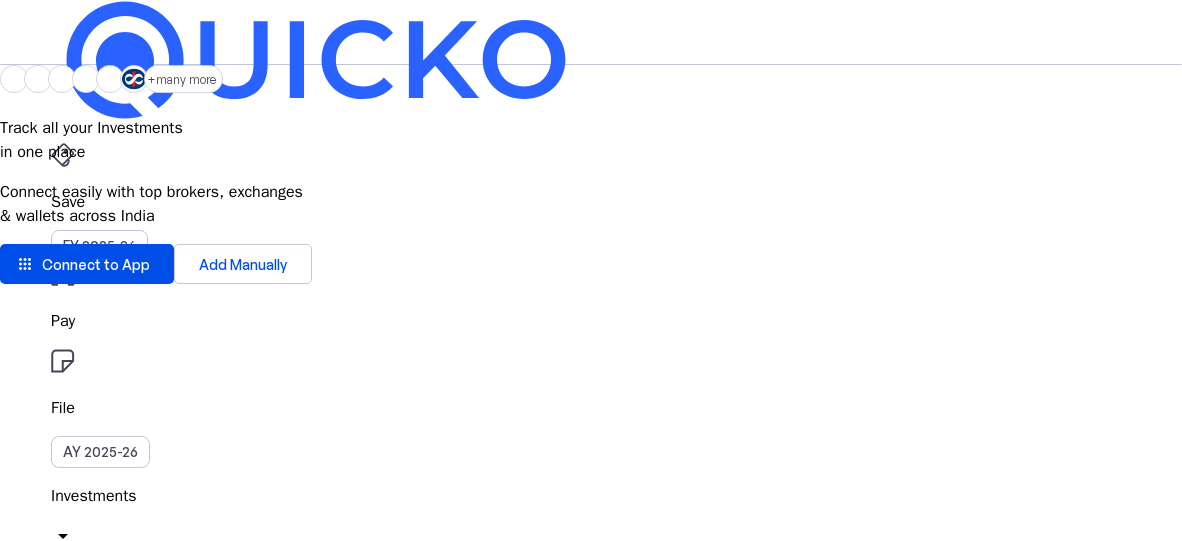 click on "Save" at bounding box center [591, 202] 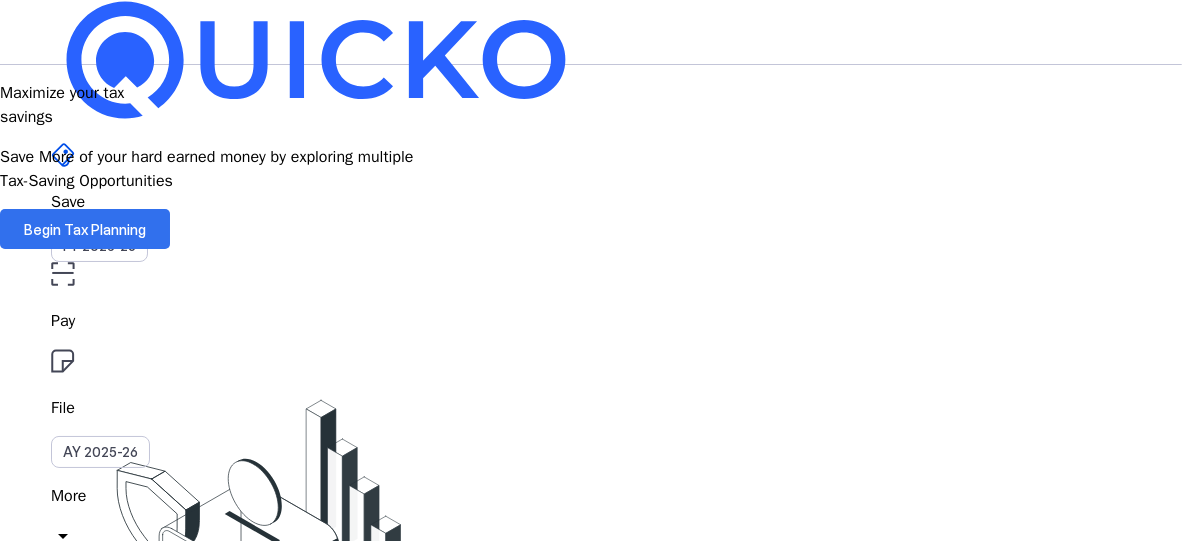 click on "Begin Tax Planning" at bounding box center (85, 229) 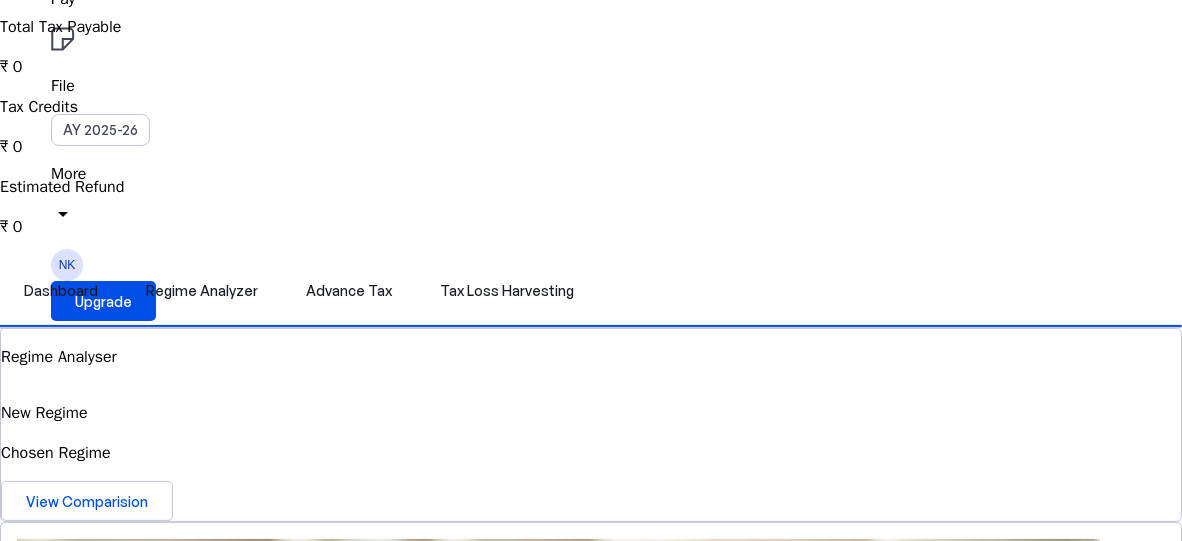 scroll, scrollTop: 320, scrollLeft: 0, axis: vertical 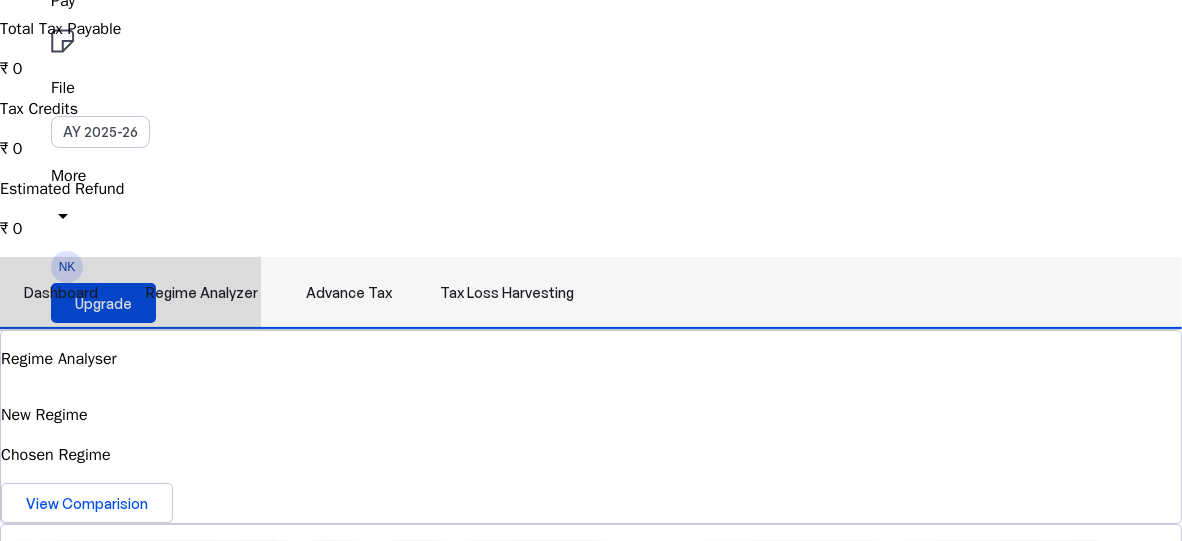 click on "Regime Analyzer" at bounding box center [202, 293] 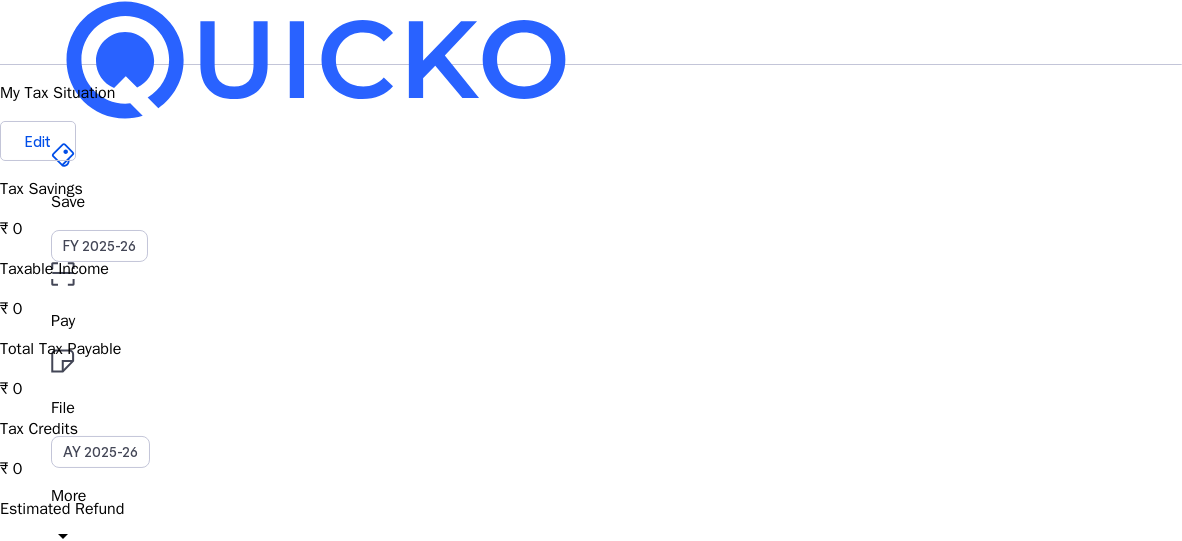 click on "Dashboard   Regime Analyzer   Advance Tax   Tax Loss Harvesting" at bounding box center [591, 613] 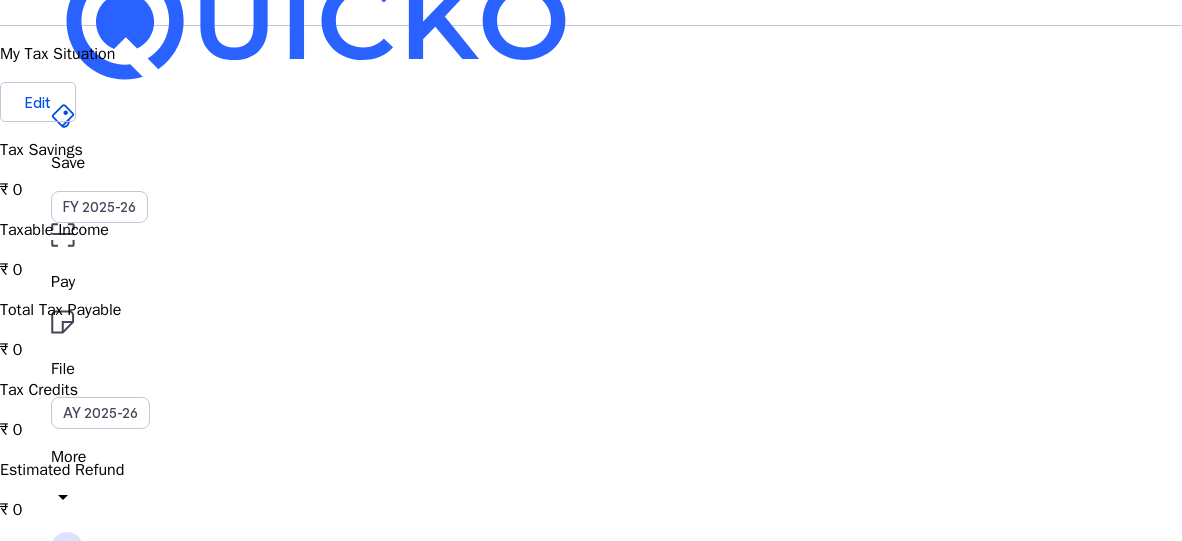 scroll, scrollTop: 0, scrollLeft: 0, axis: both 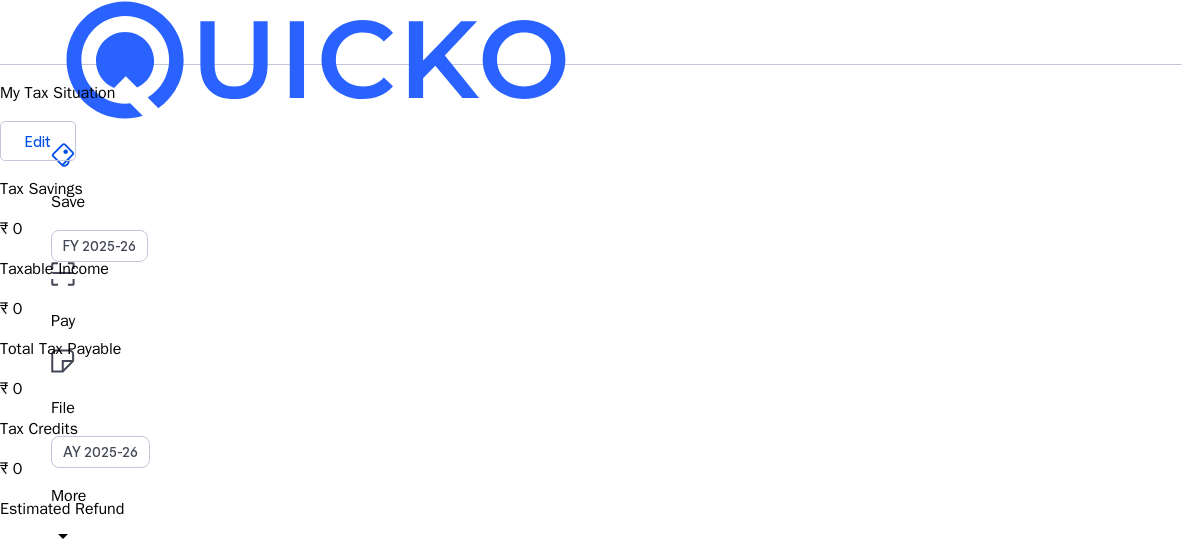 click on "Pay" at bounding box center [591, 321] 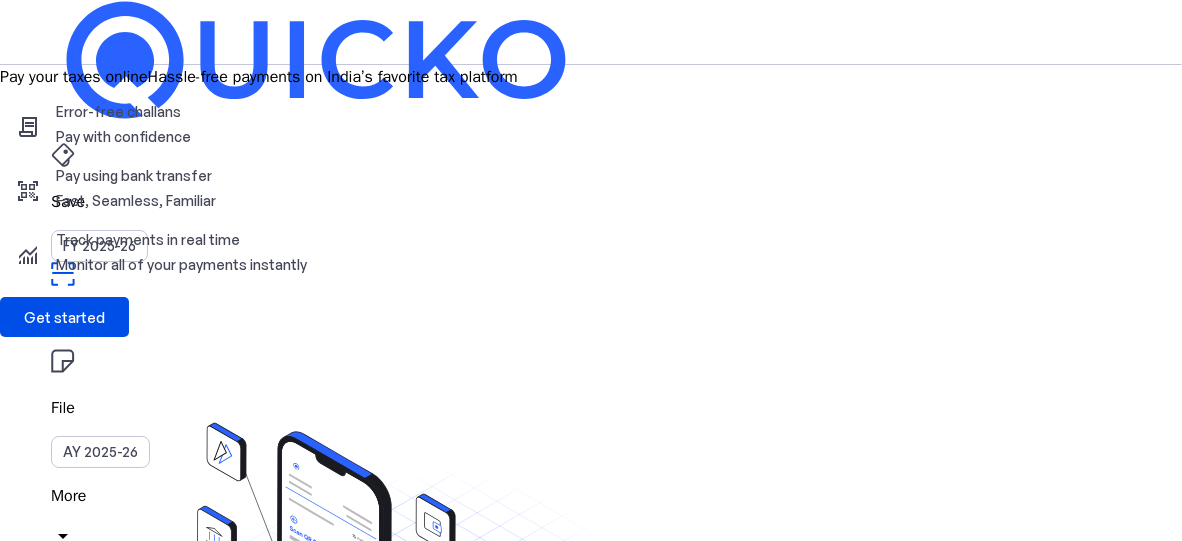 type 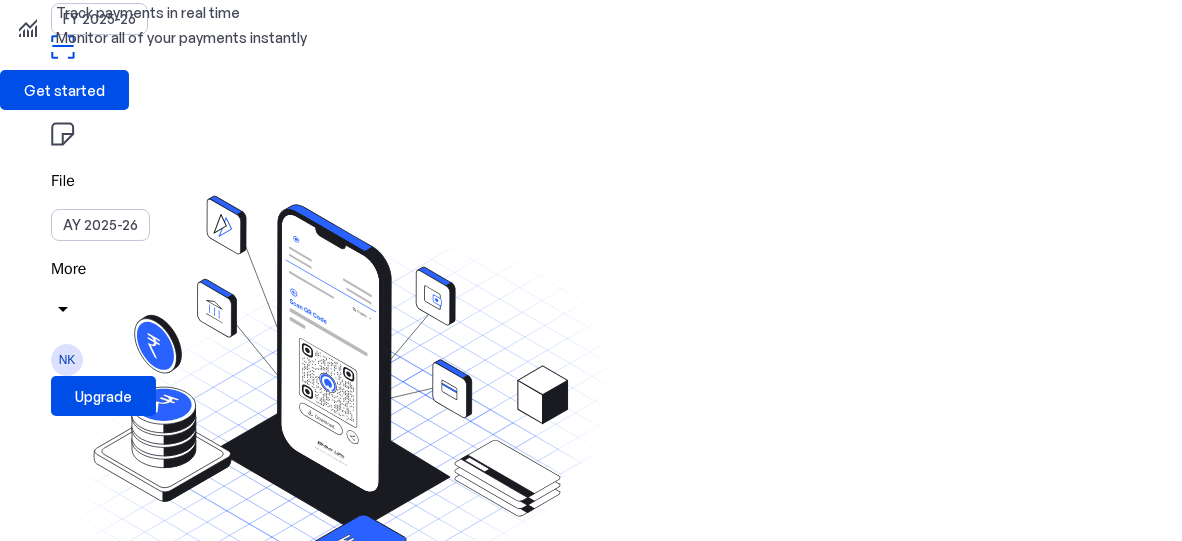scroll, scrollTop: 224, scrollLeft: 0, axis: vertical 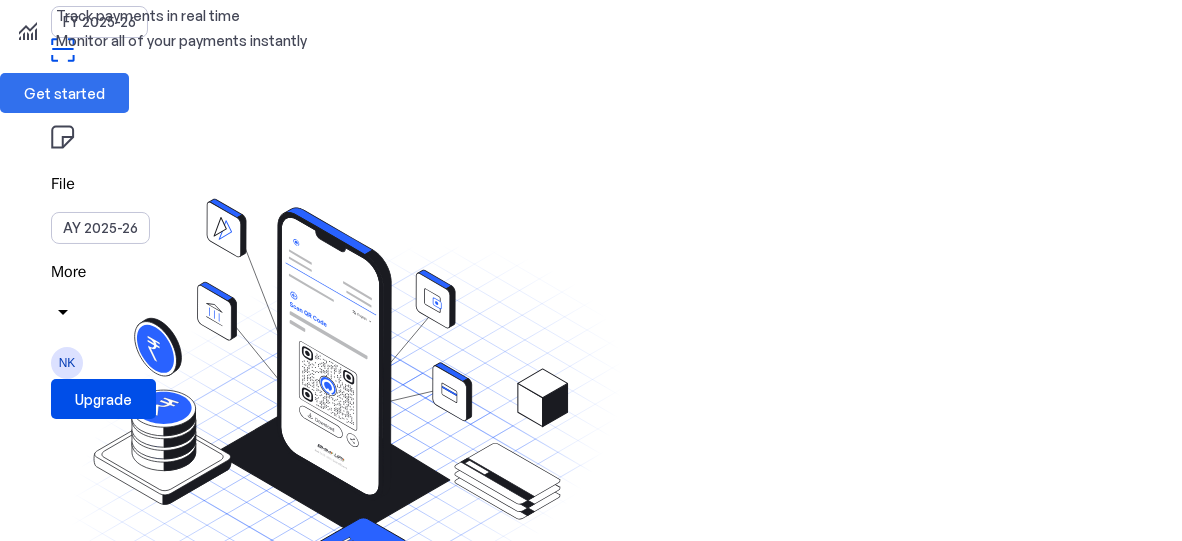 click on "Get started" at bounding box center [64, 93] 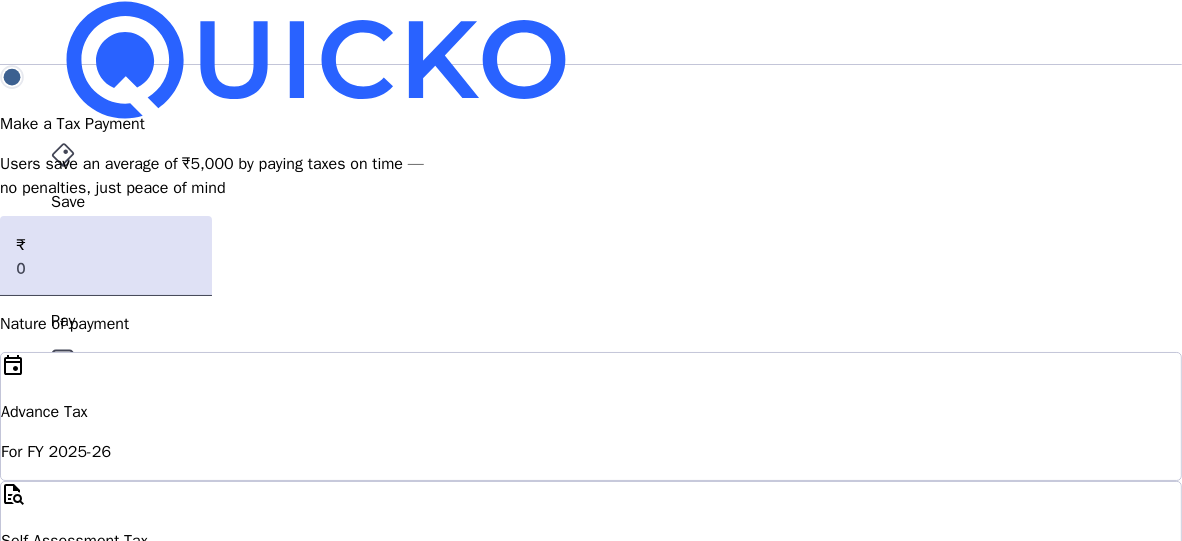 click on "More" at bounding box center [591, 496] 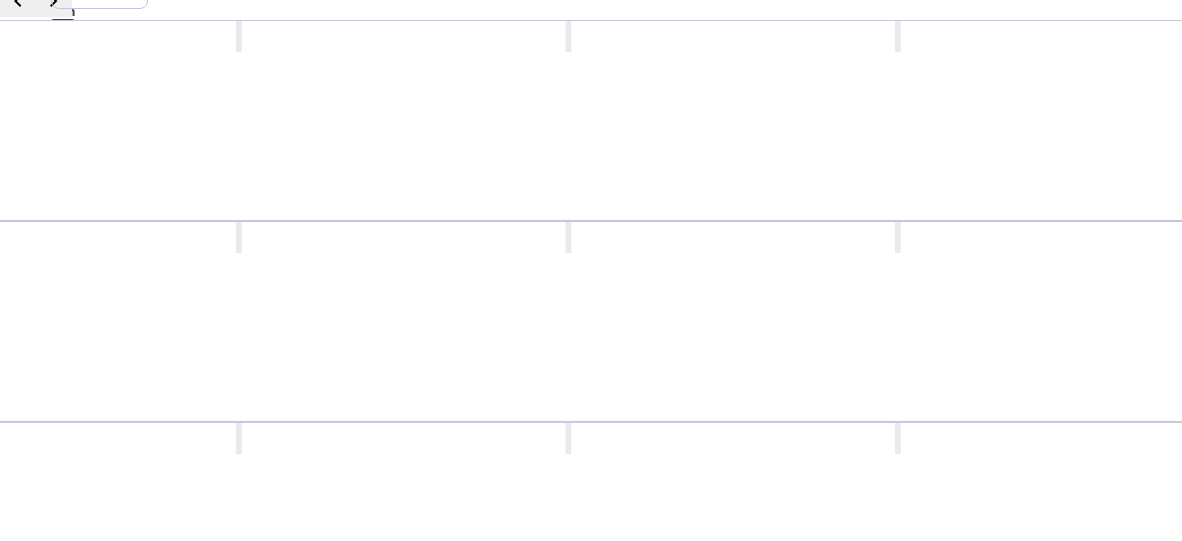 scroll, scrollTop: 0, scrollLeft: 0, axis: both 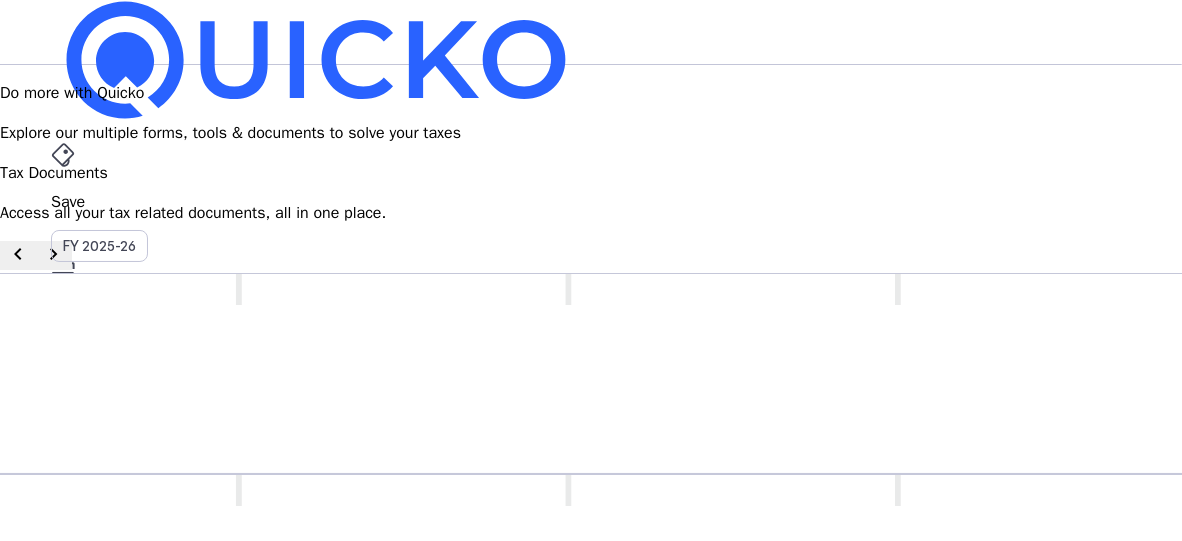 click at bounding box center (316, 60) 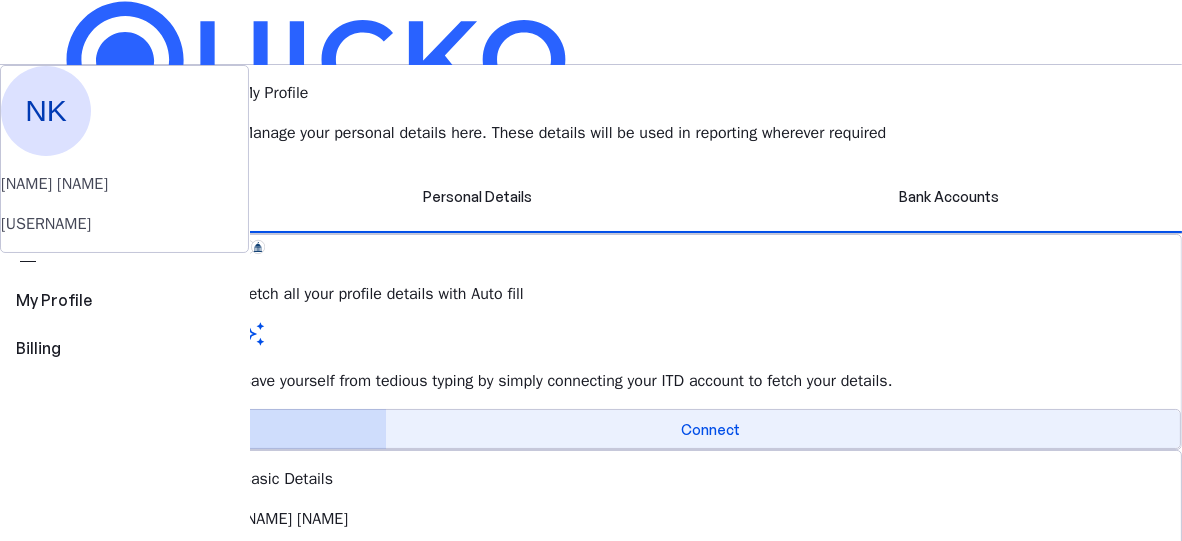 click on "Connect" at bounding box center (711, 429) 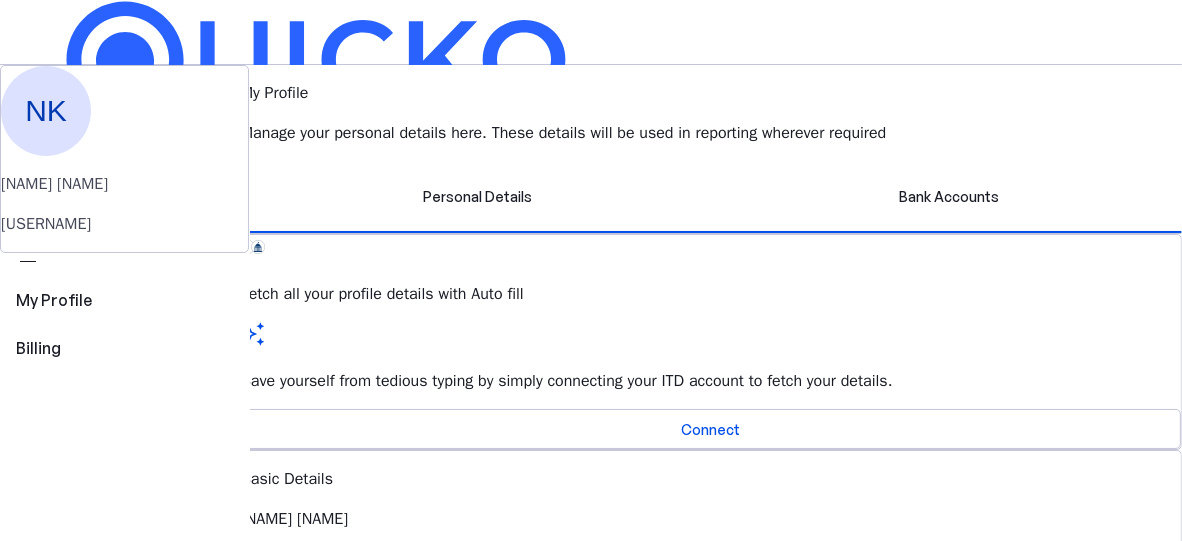 click on "My Profile Manage your personal details here. These details will be used in reporting wherever required Personal Details Bank Accounts Fetch all your profile details with Auto fill Save yourself from tedious typing by simply connecting your ITD account to fetch your details. Connect Basic Details [NAME] [NAME] Name Female Gender [DATE] DOB Missing Father's Name Edit Residential Status Resident Status Edit Identity Details Add your Aadhaar and PRAN number to complete your identity details Add Address Please enter the address of residence as per your PAN. Add Contact Details Provide your email address & mobile number Add" at bounding box center [711, 817] 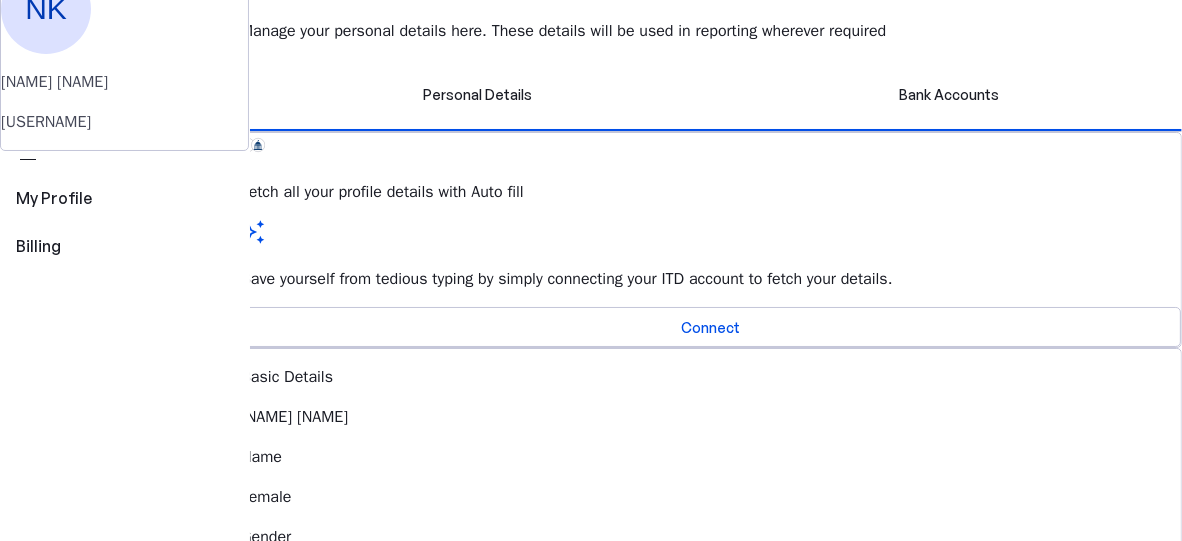 scroll, scrollTop: 96, scrollLeft: 0, axis: vertical 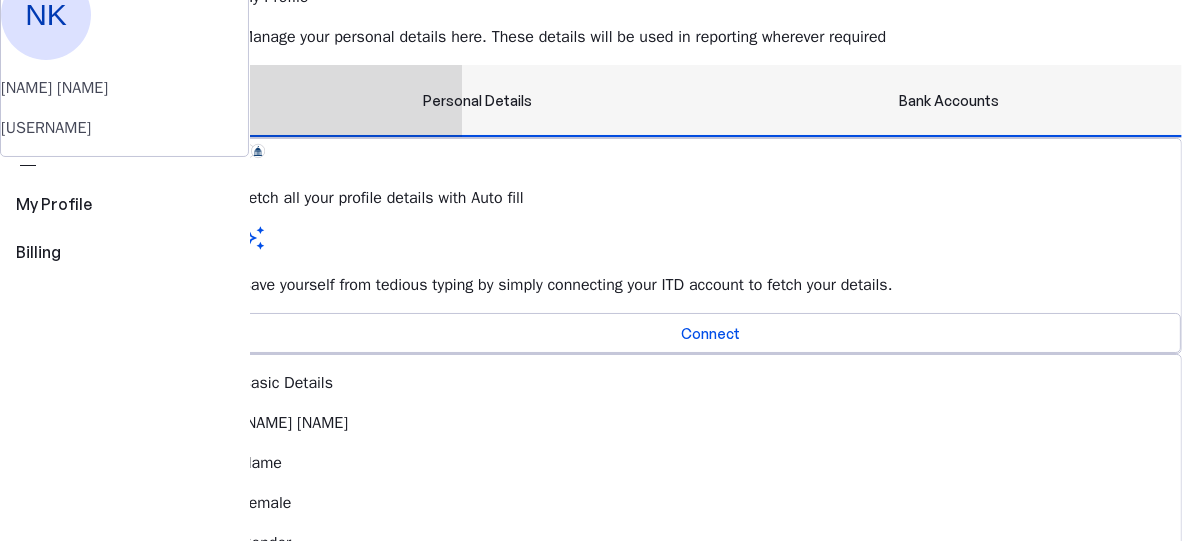 click on "Bank Accounts" at bounding box center [949, 101] 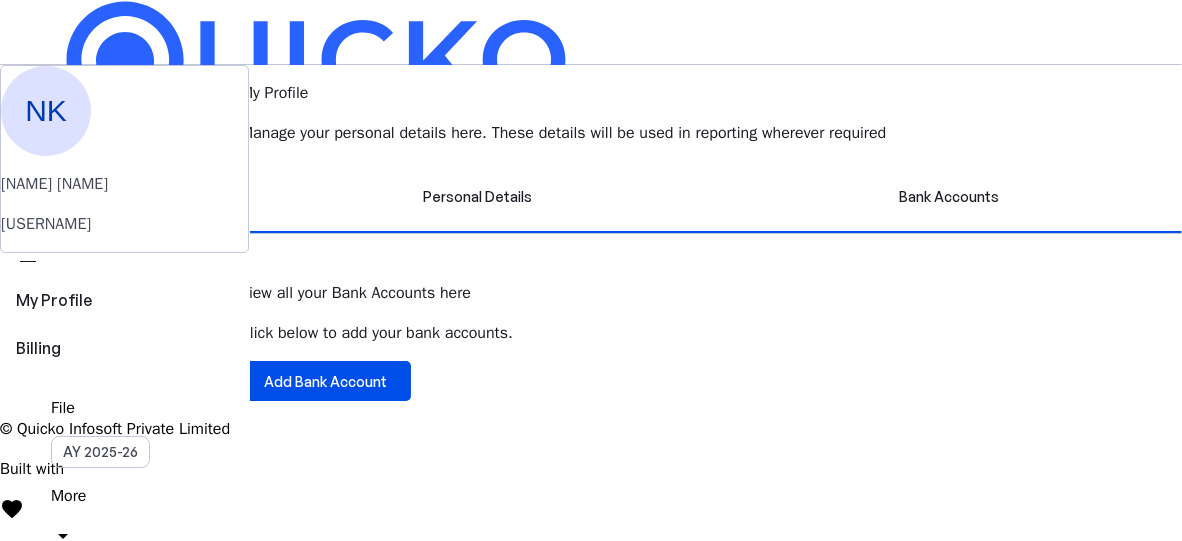 click on "Personal Details  Bank Accounts" at bounding box center (711, 197) 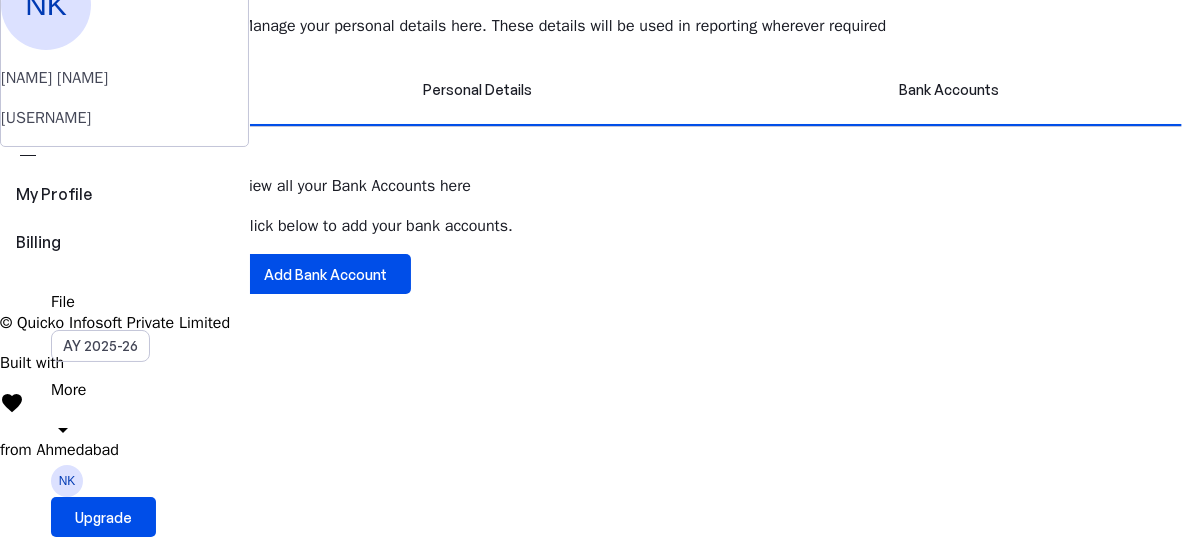 scroll, scrollTop: 348, scrollLeft: 0, axis: vertical 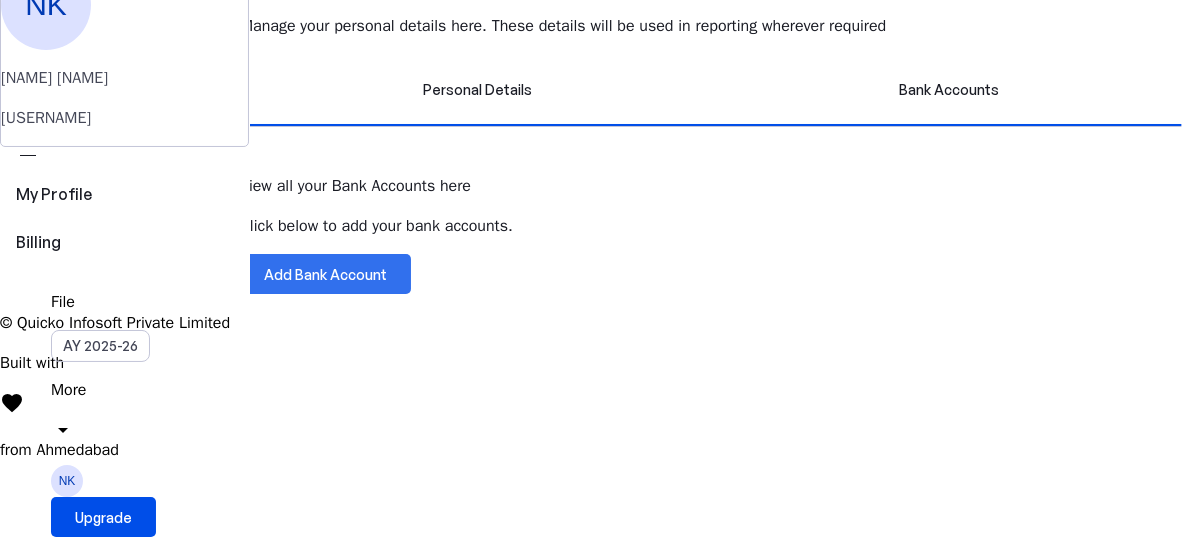 click on "Add Bank Account" at bounding box center [325, 274] 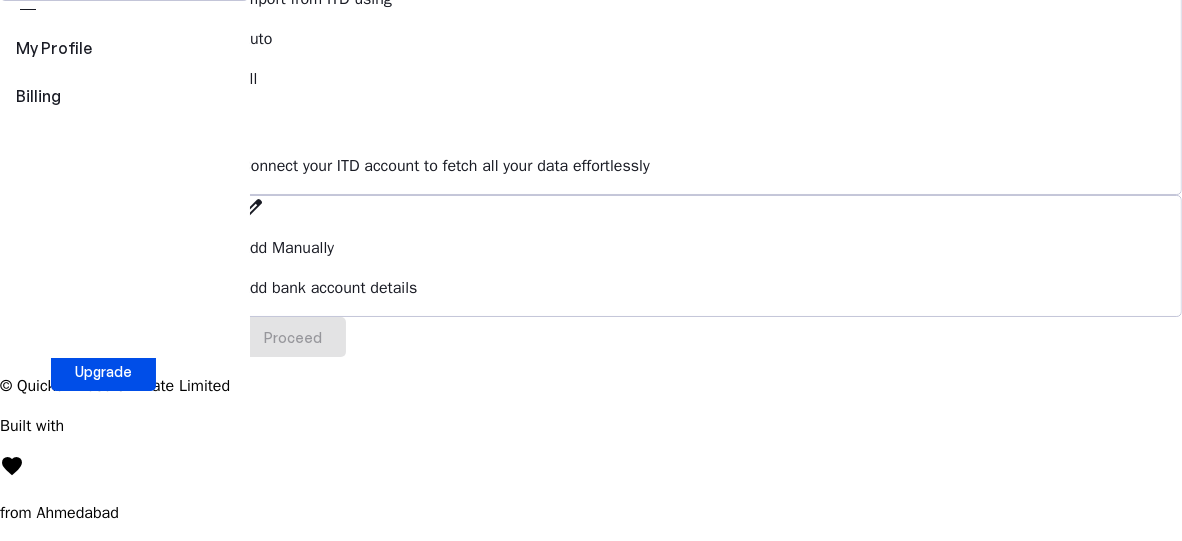 scroll, scrollTop: 0, scrollLeft: 0, axis: both 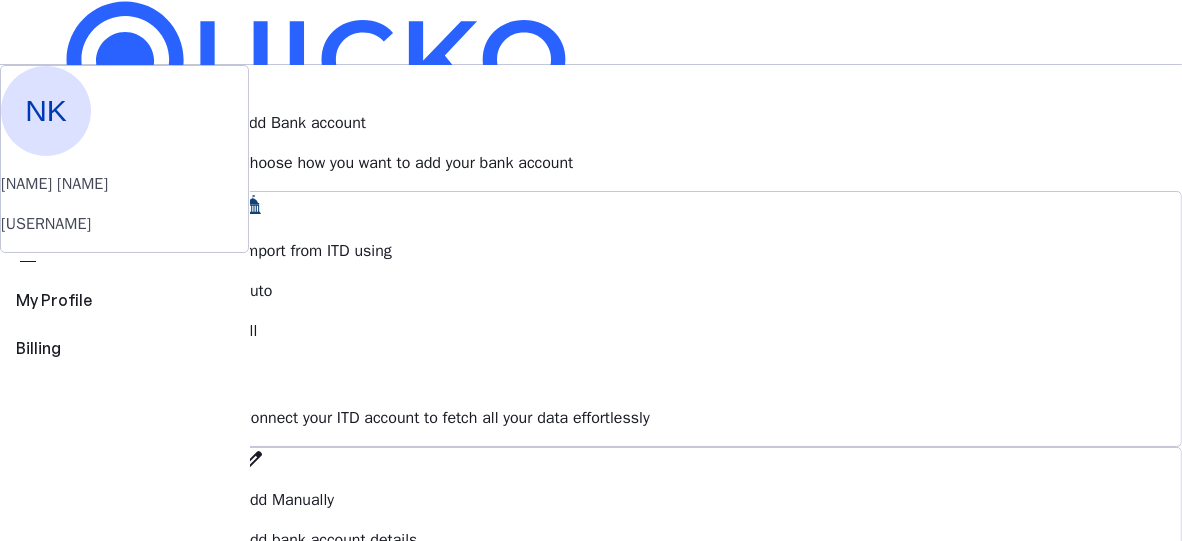 click on "Import from ITD using  Auto fill  Connect your ITD account to fetch all your data effortlessly" at bounding box center [711, 319] 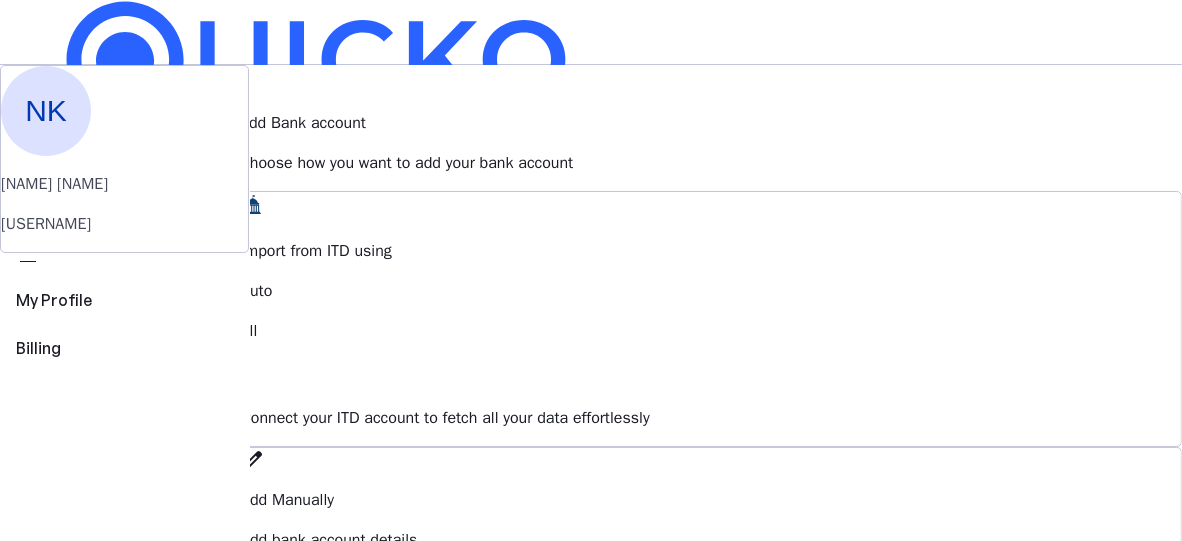 click at bounding box center (293, 589) 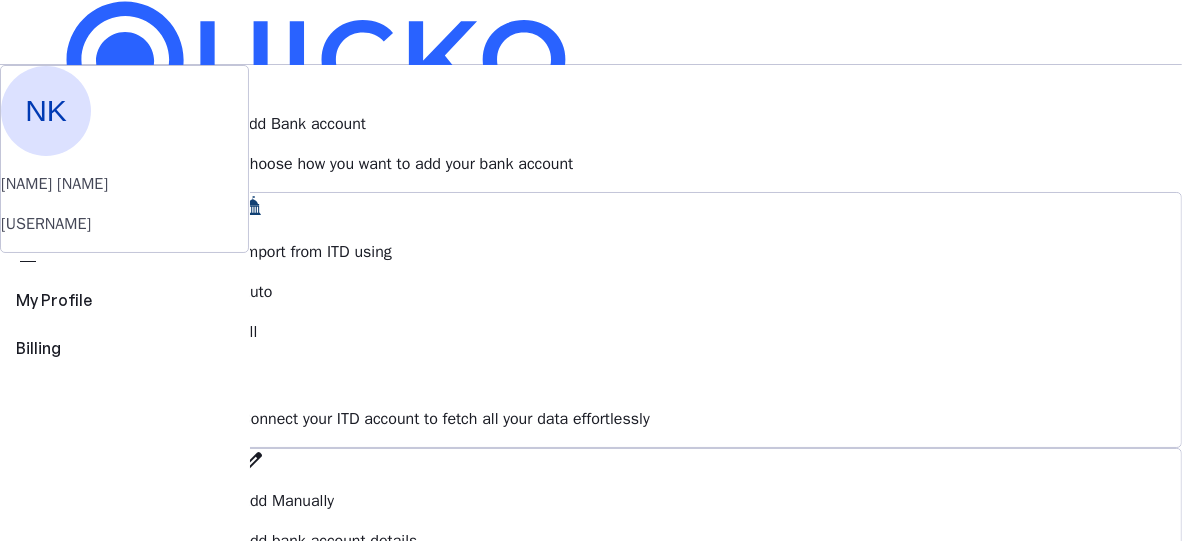 click on "Add Bank account Choose how you want to add your bank account  Import from ITD using  Auto fill  Connect your ITD account to fetch all your data effortlessly  edit Add Manually Add bank account details Proceed" at bounding box center [711, 337] 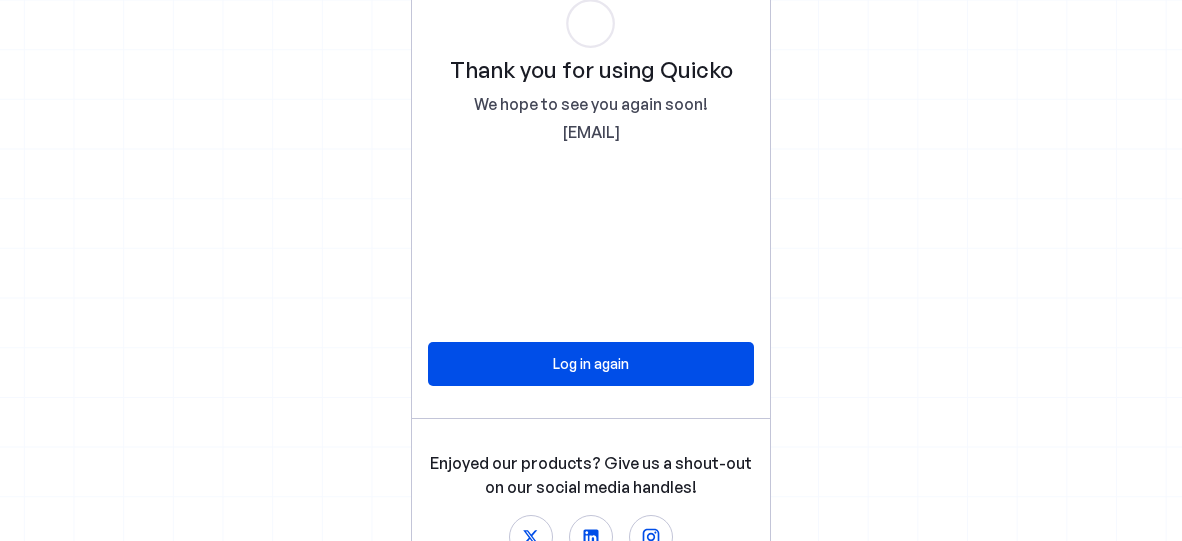 scroll, scrollTop: 0, scrollLeft: 0, axis: both 